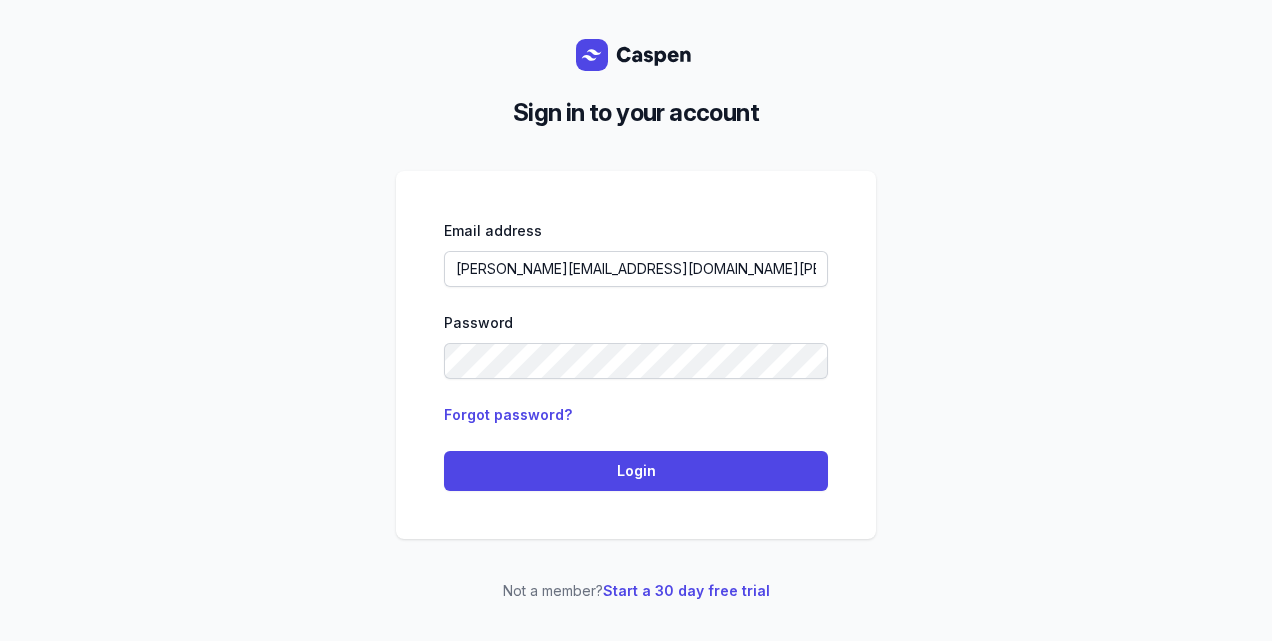 scroll, scrollTop: 0, scrollLeft: 0, axis: both 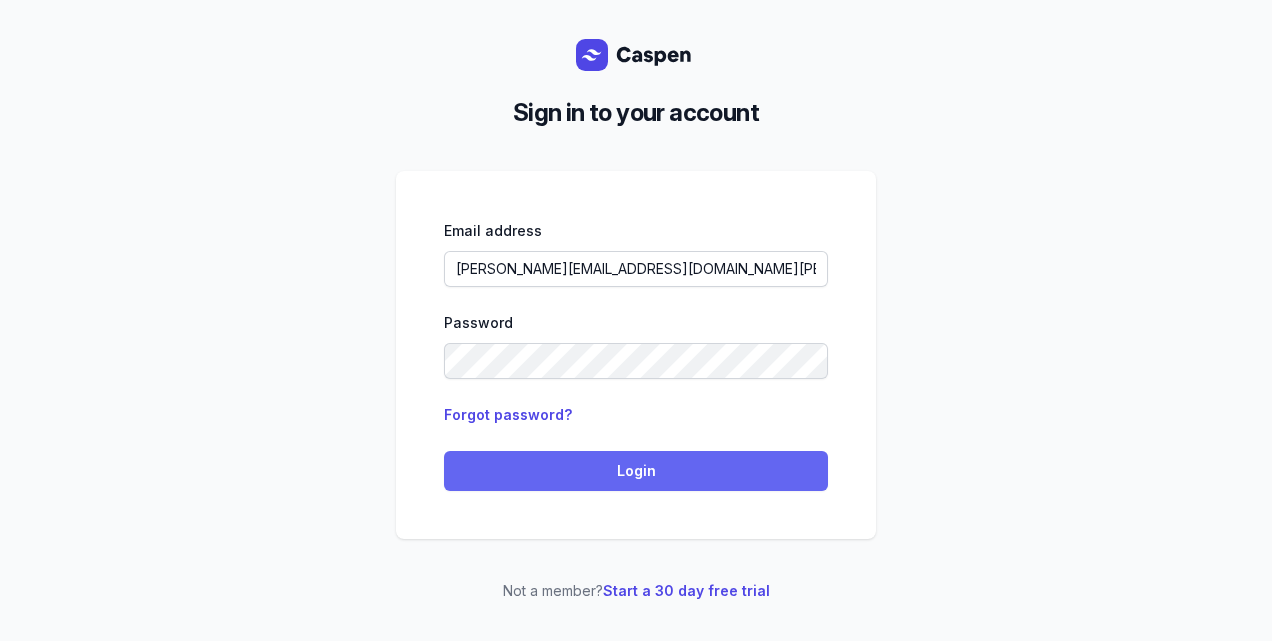 click on "Login" at bounding box center (636, 471) 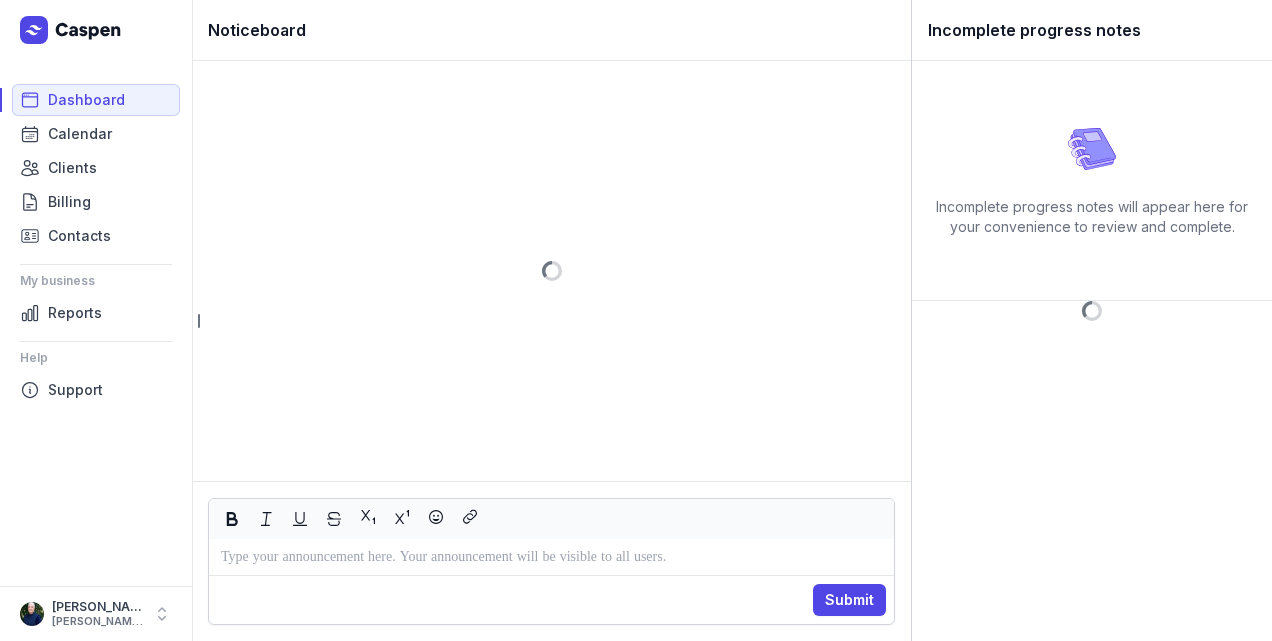 scroll, scrollTop: 0, scrollLeft: 0, axis: both 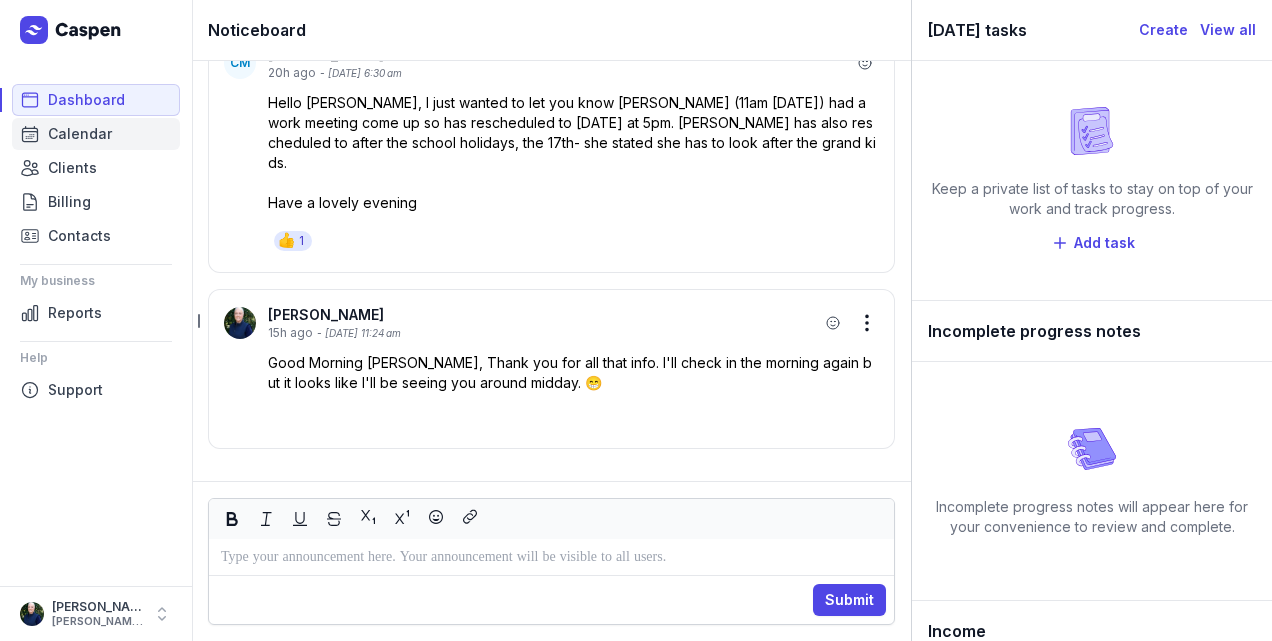 click on "Calendar" 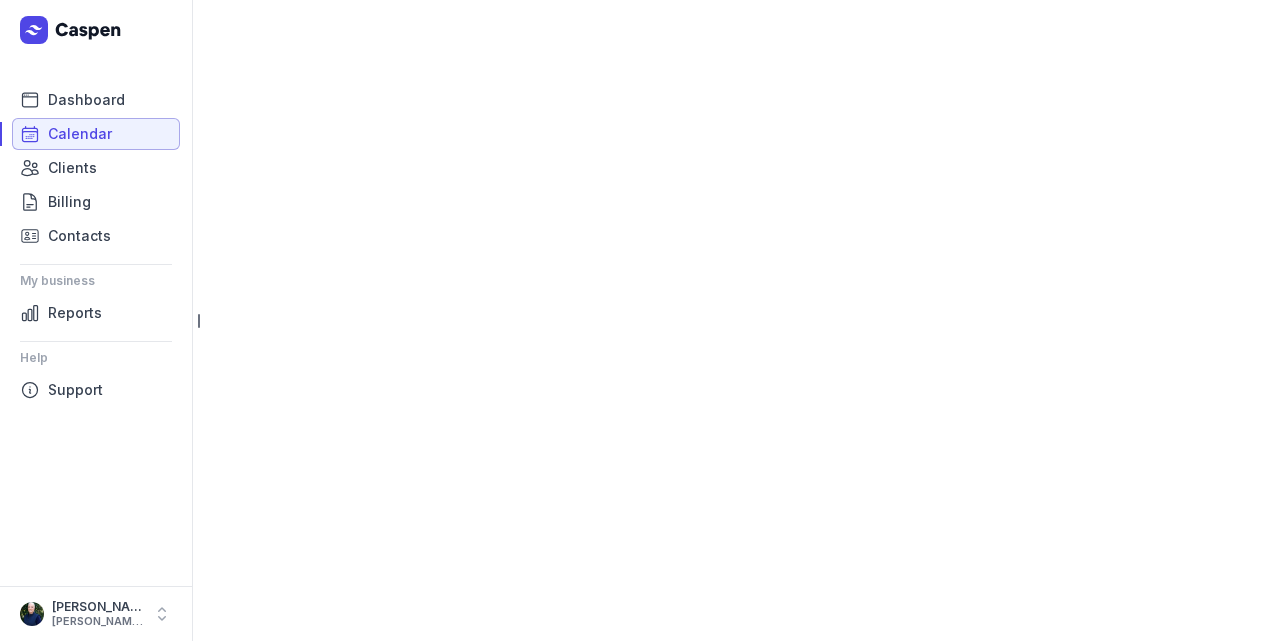 select on "week" 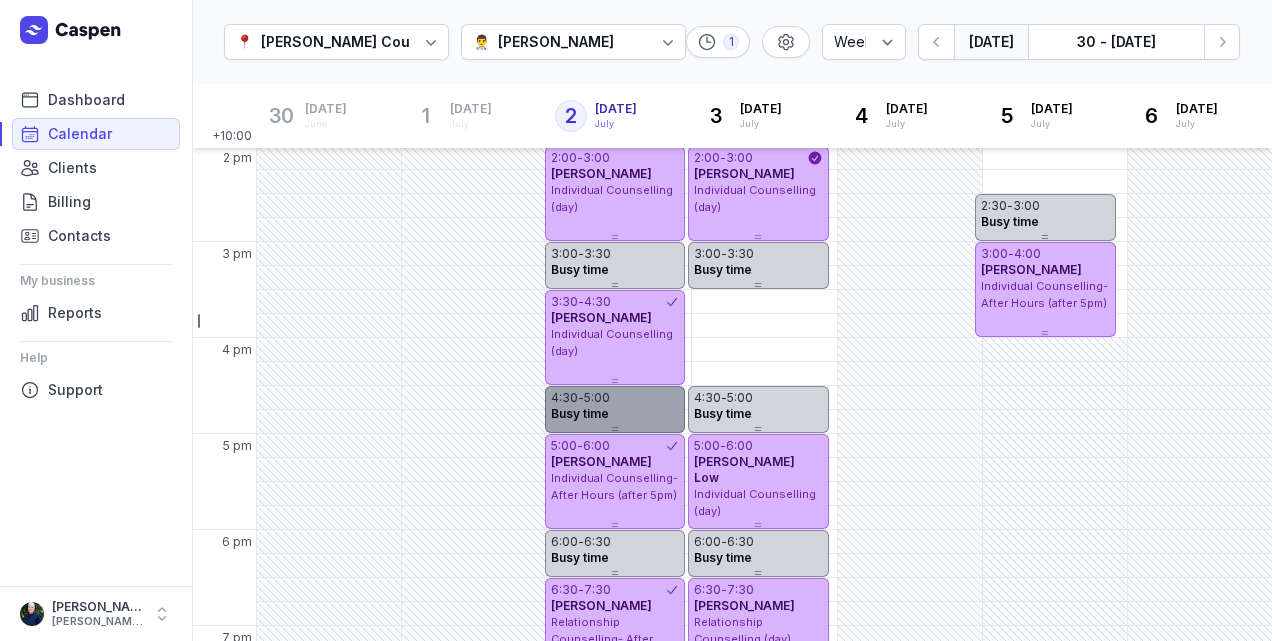 scroll, scrollTop: 425, scrollLeft: 0, axis: vertical 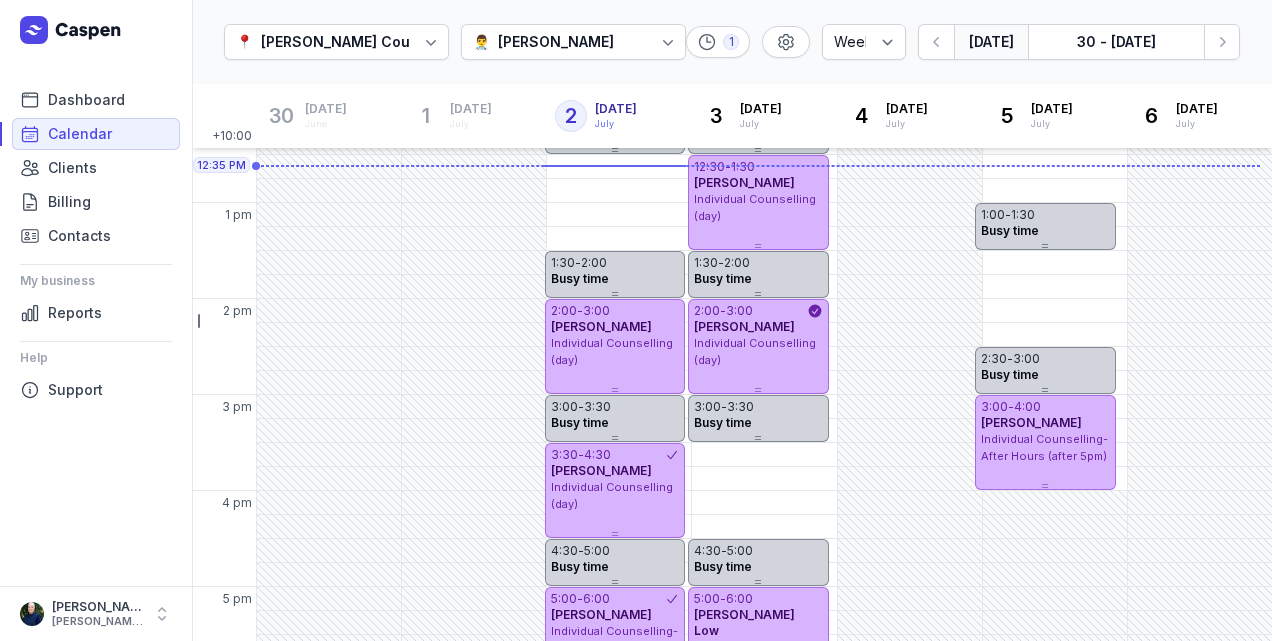 click on "[PERSON_NAME]" at bounding box center (556, 42) 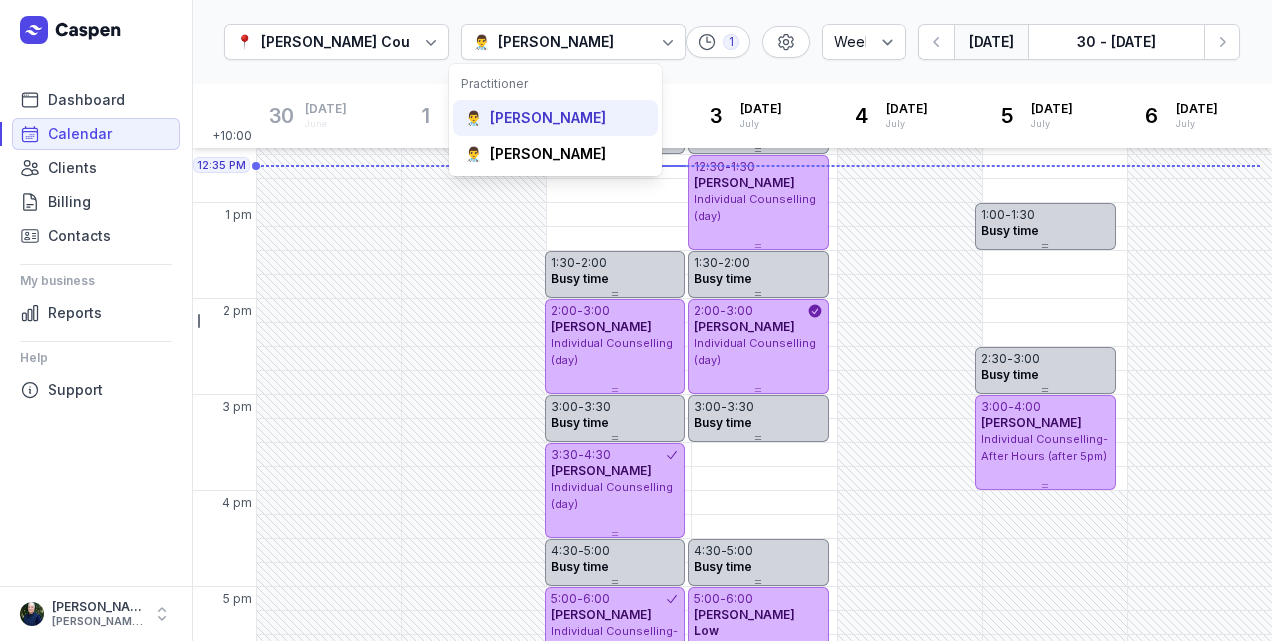 click on "[PERSON_NAME]" at bounding box center [548, 118] 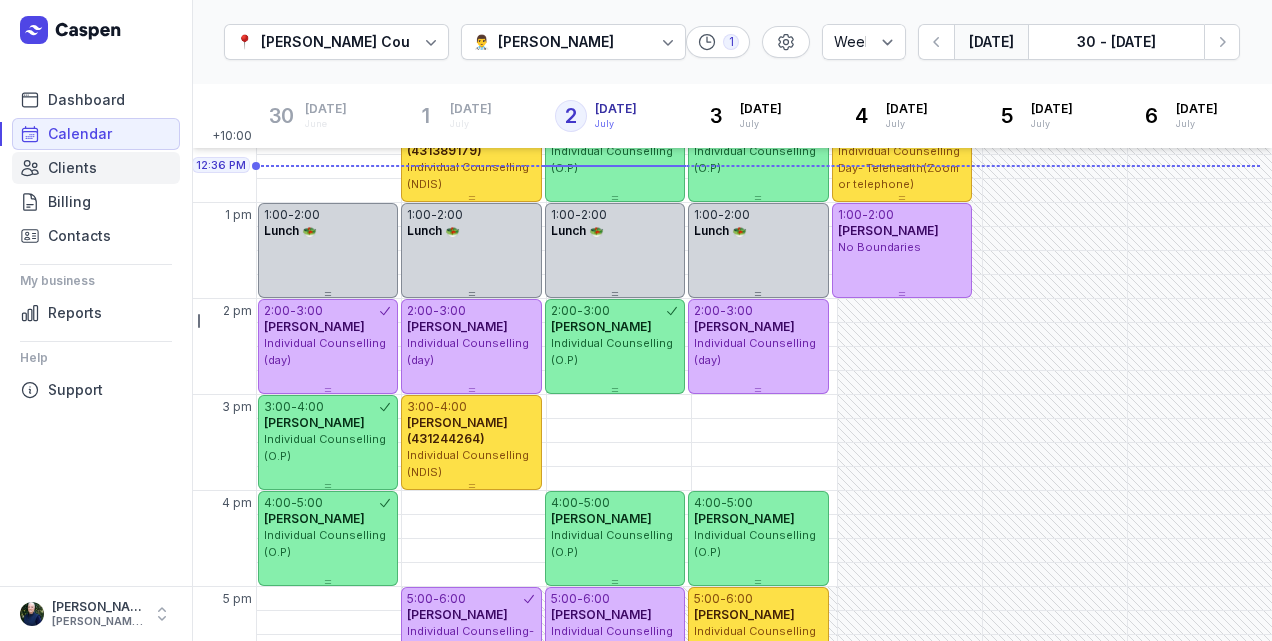click on "Clients" 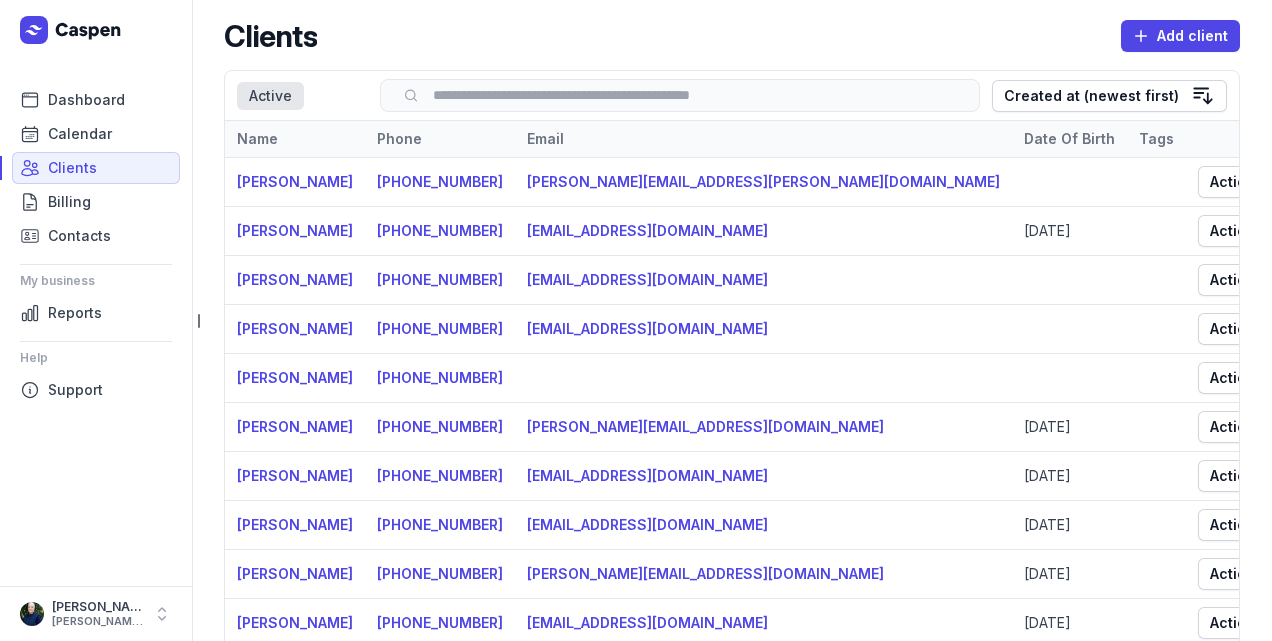 scroll, scrollTop: 0, scrollLeft: 0, axis: both 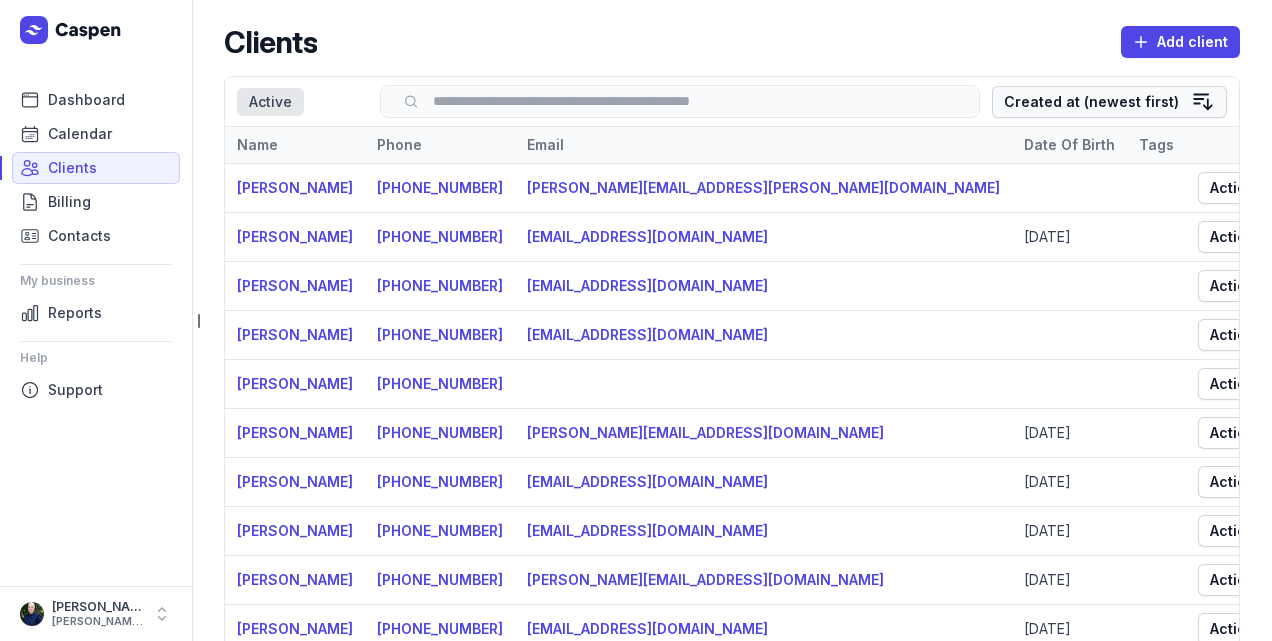 click 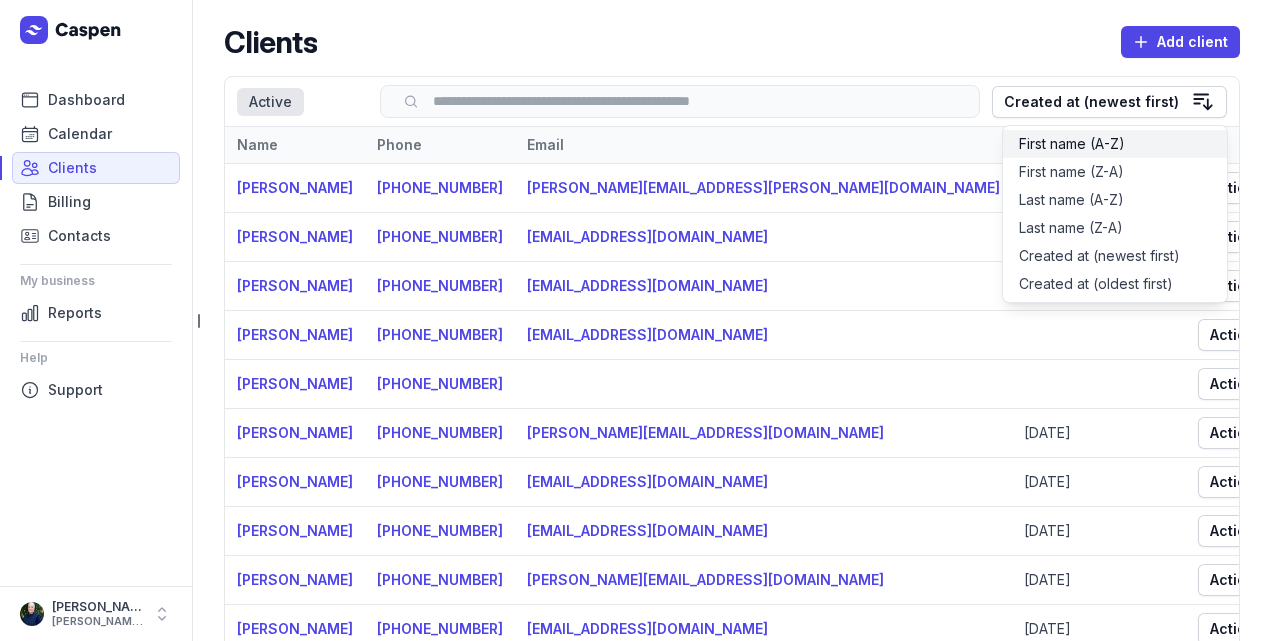 click on "First name (A-Z)" 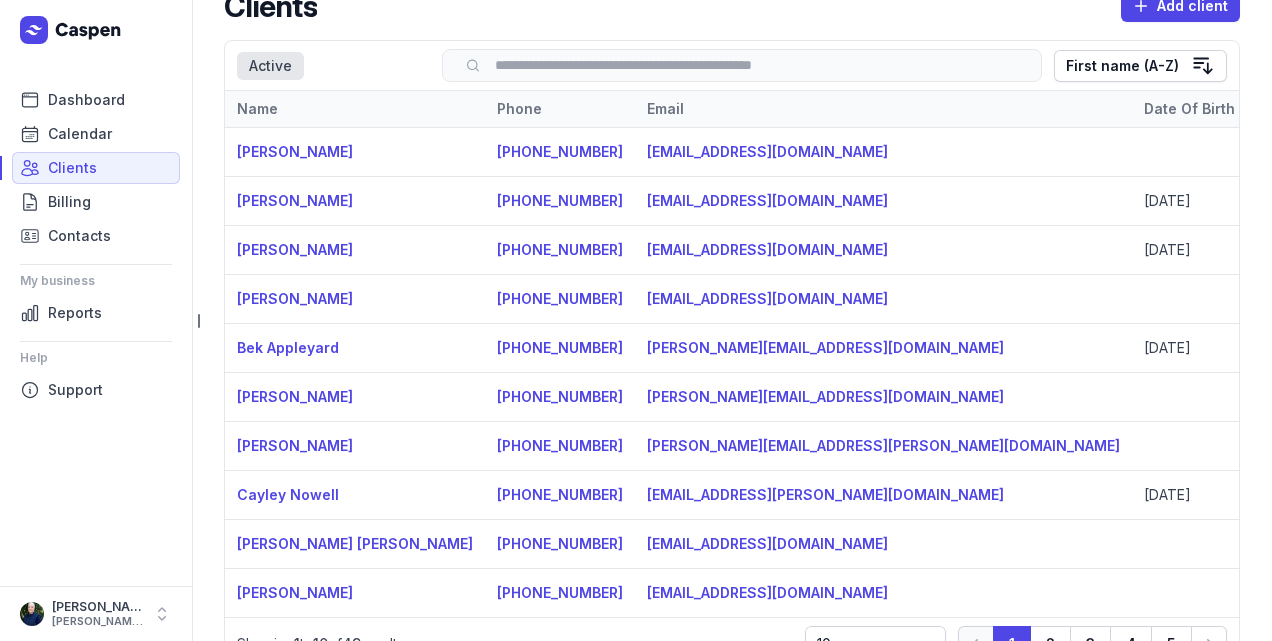 scroll, scrollTop: 102, scrollLeft: 0, axis: vertical 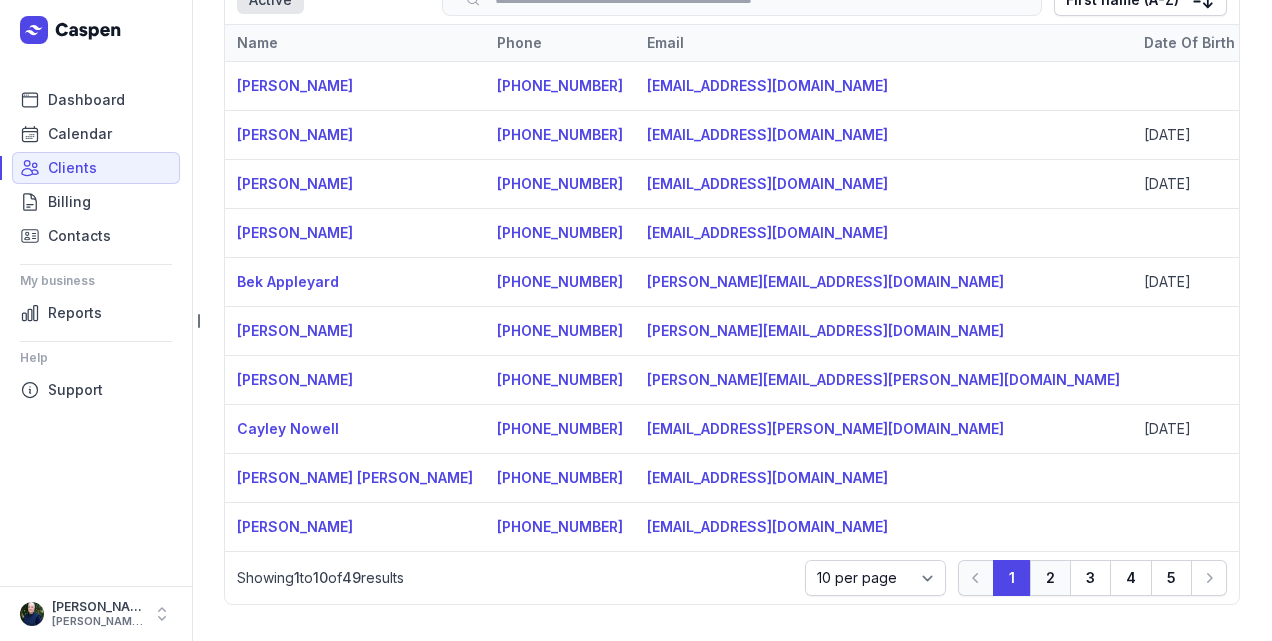 click on "2" 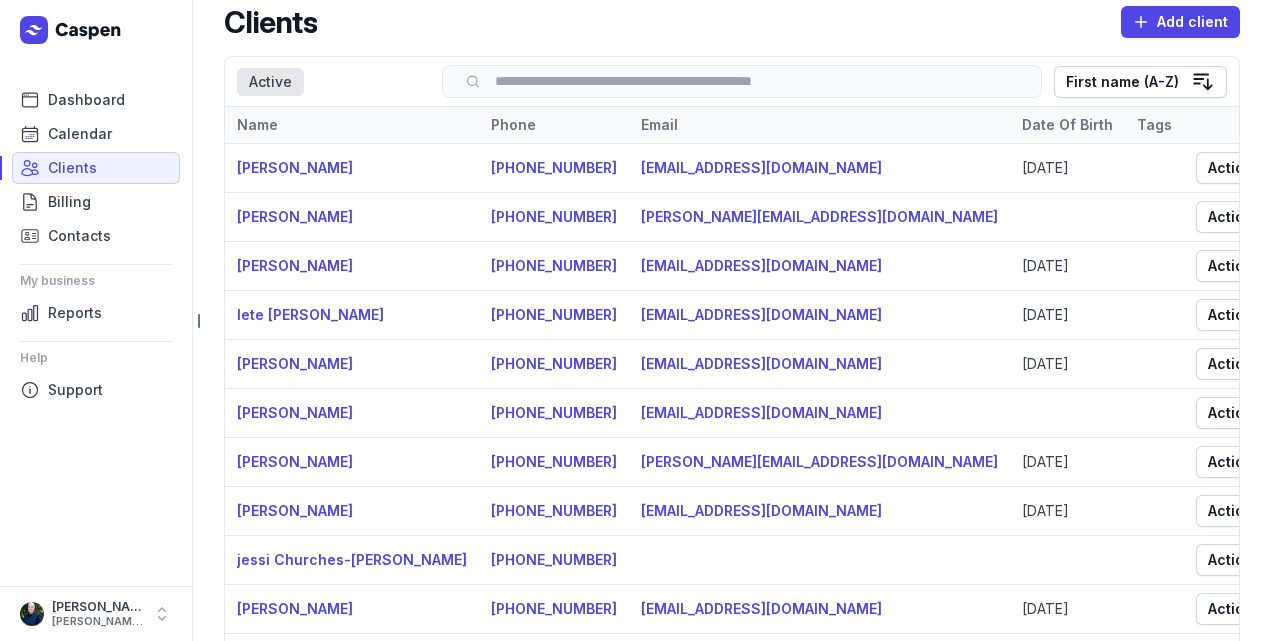scroll, scrollTop: 0, scrollLeft: 0, axis: both 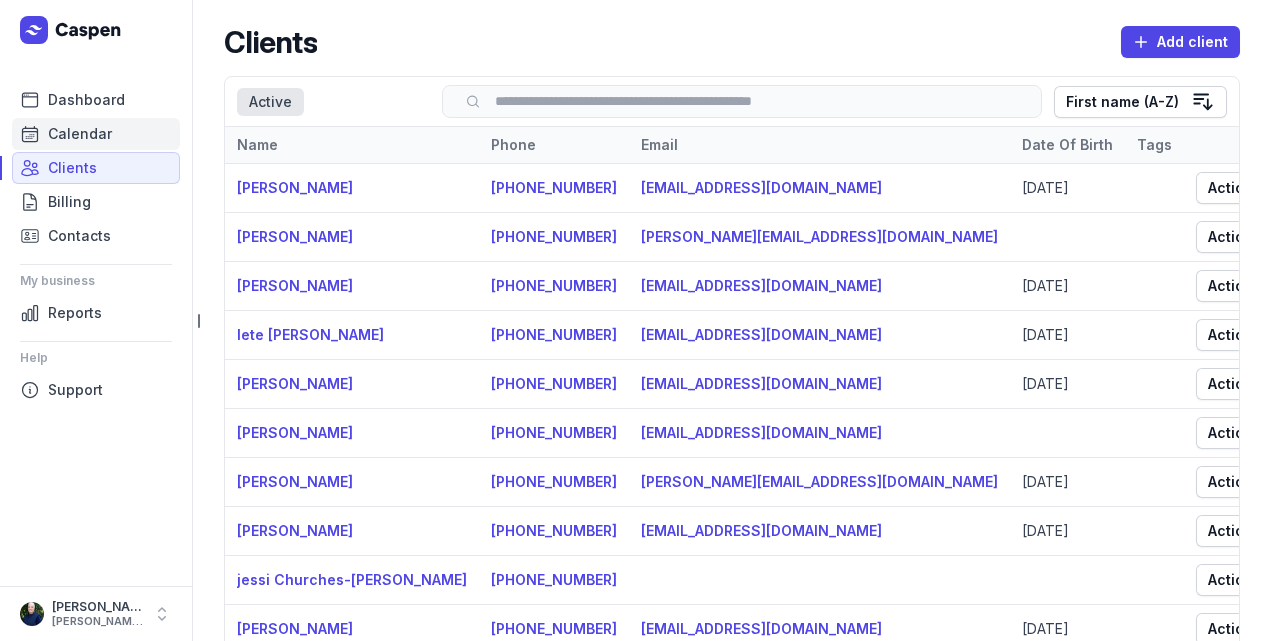 click on "Calendar" 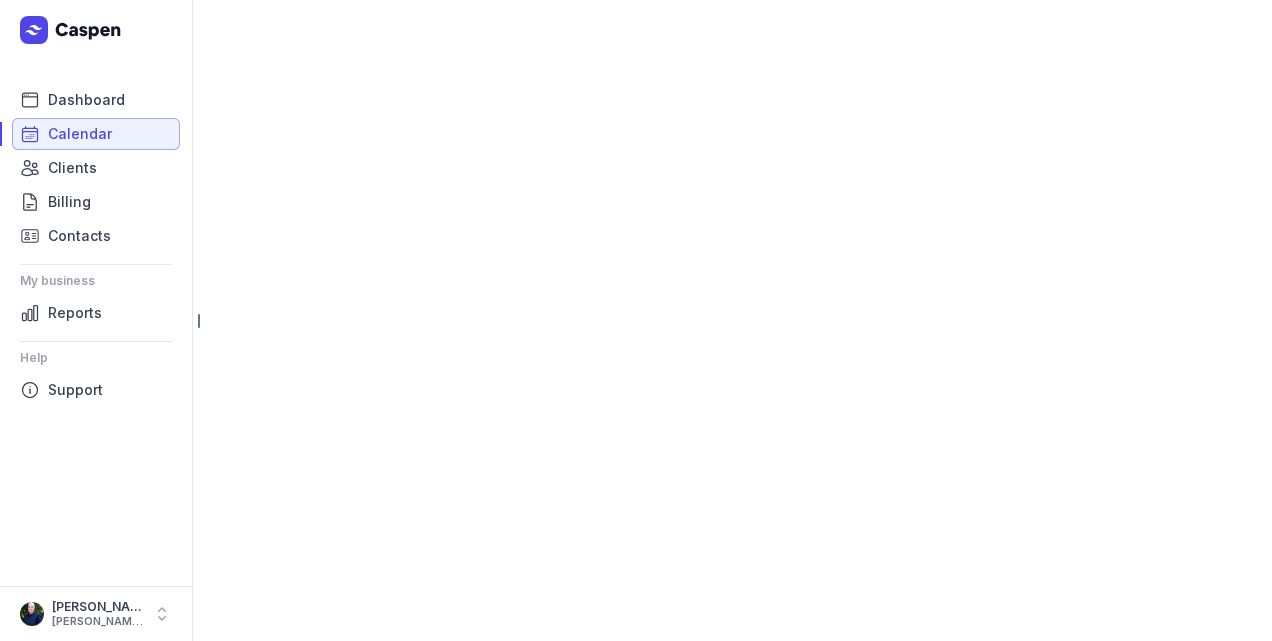 select on "week" 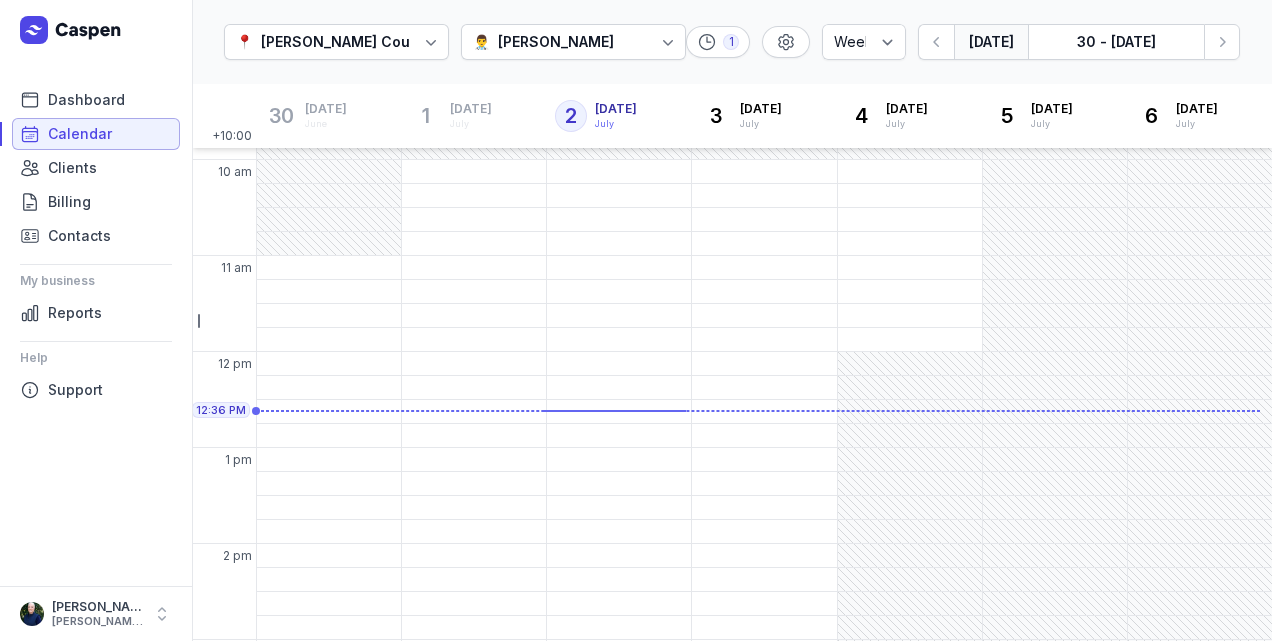 scroll, scrollTop: 192, scrollLeft: 0, axis: vertical 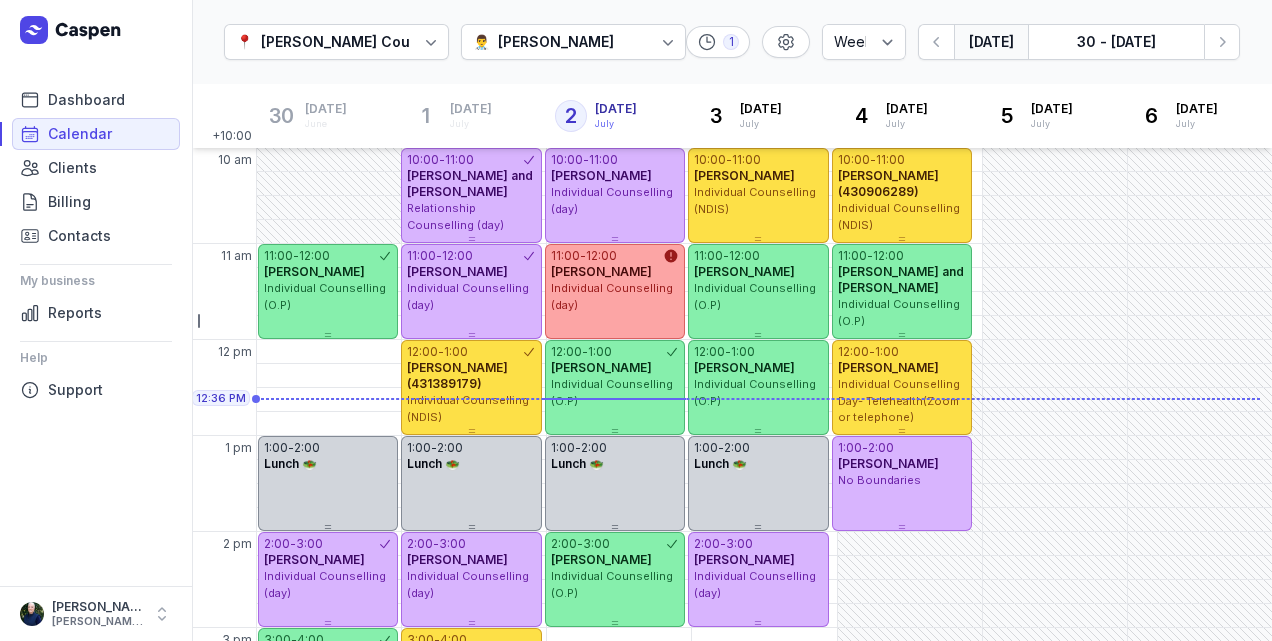 click 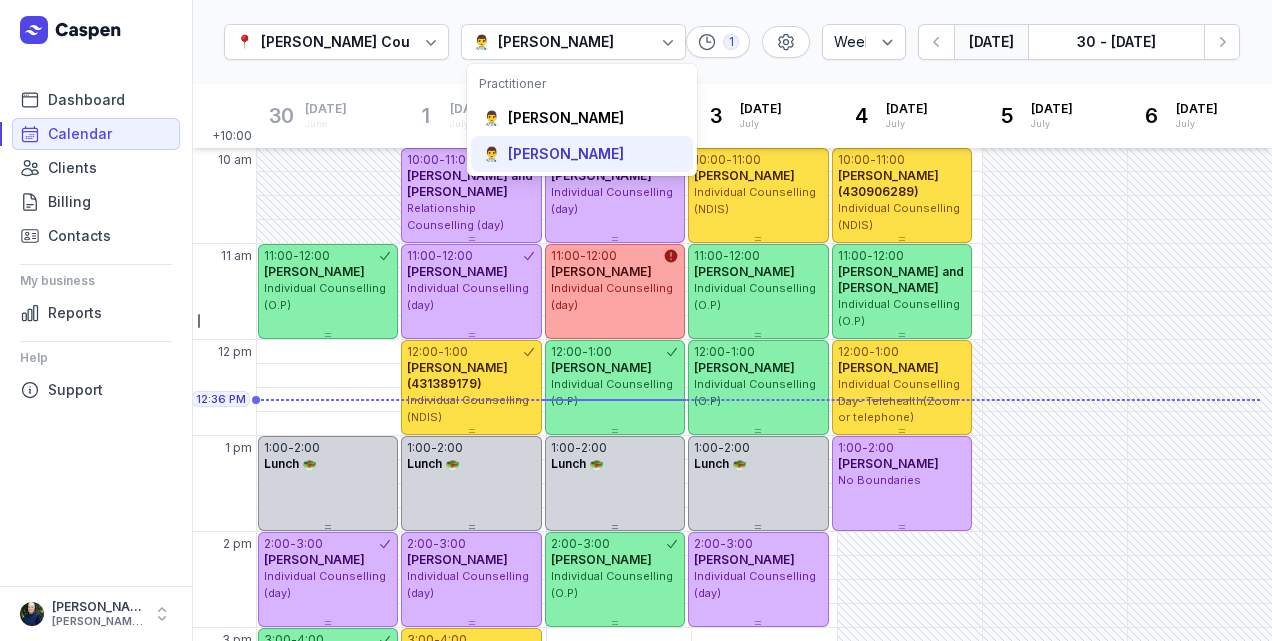 click on "[PERSON_NAME]" at bounding box center (566, 154) 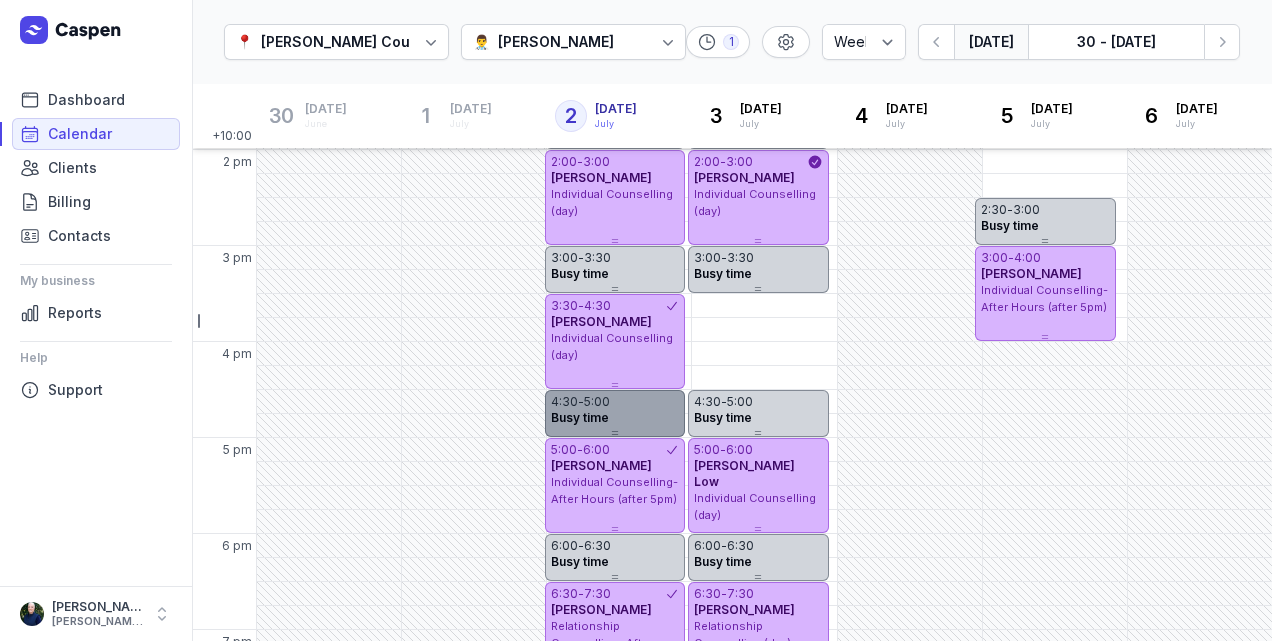 scroll, scrollTop: 558, scrollLeft: 0, axis: vertical 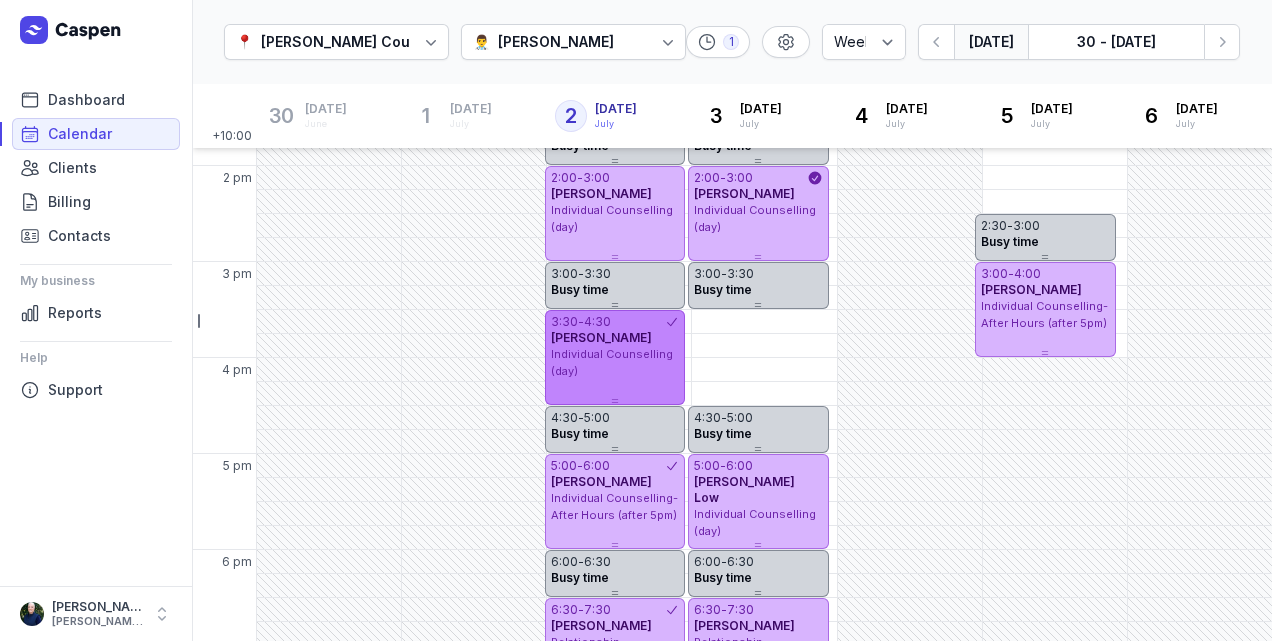 click on "3:30  -  4:30 [PERSON_NAME] Individual Counselling (day)" at bounding box center [615, 357] 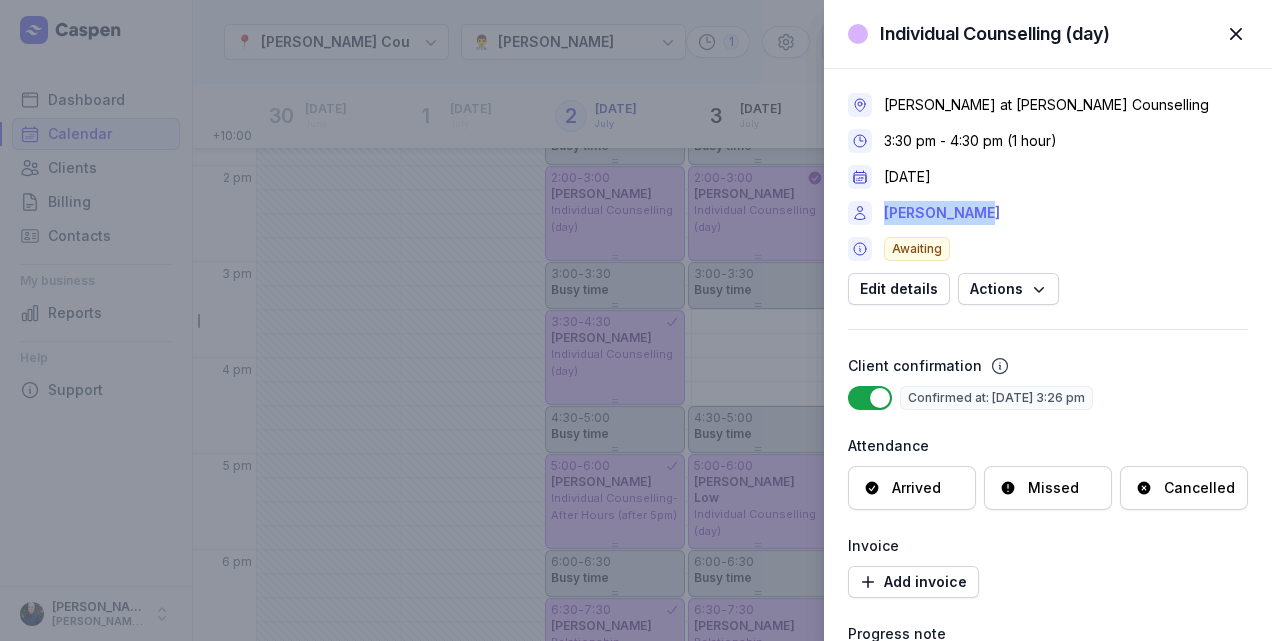 drag, startPoint x: 978, startPoint y: 215, endPoint x: 886, endPoint y: 212, distance: 92.0489 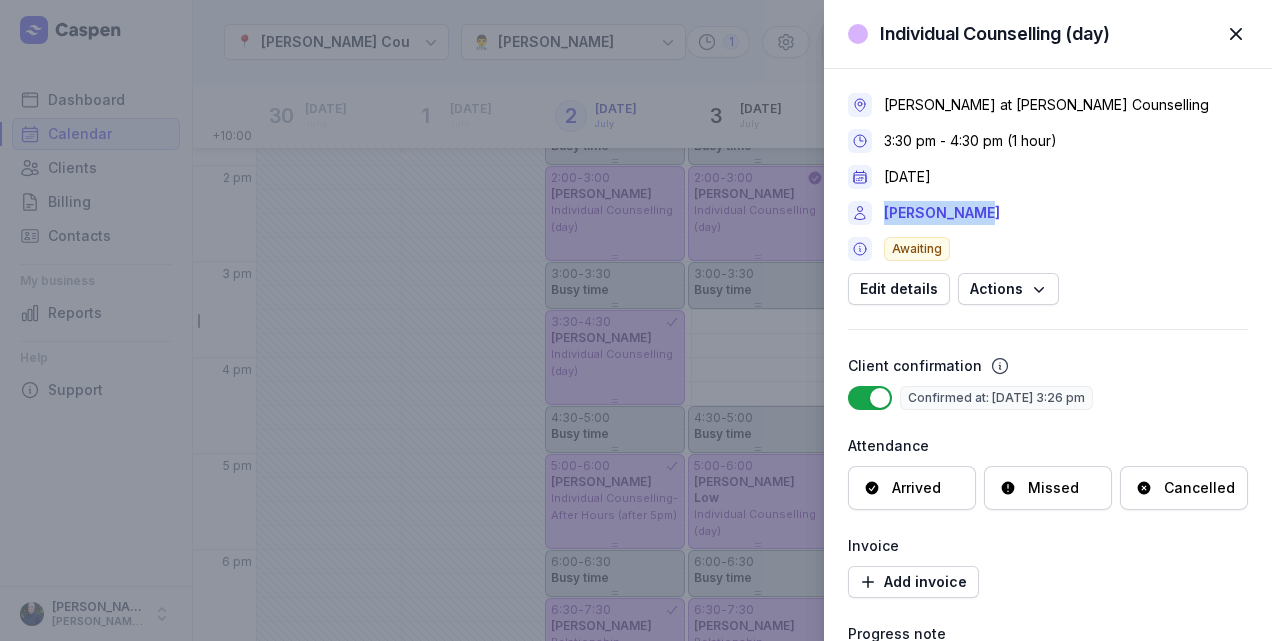 click at bounding box center [1236, 34] 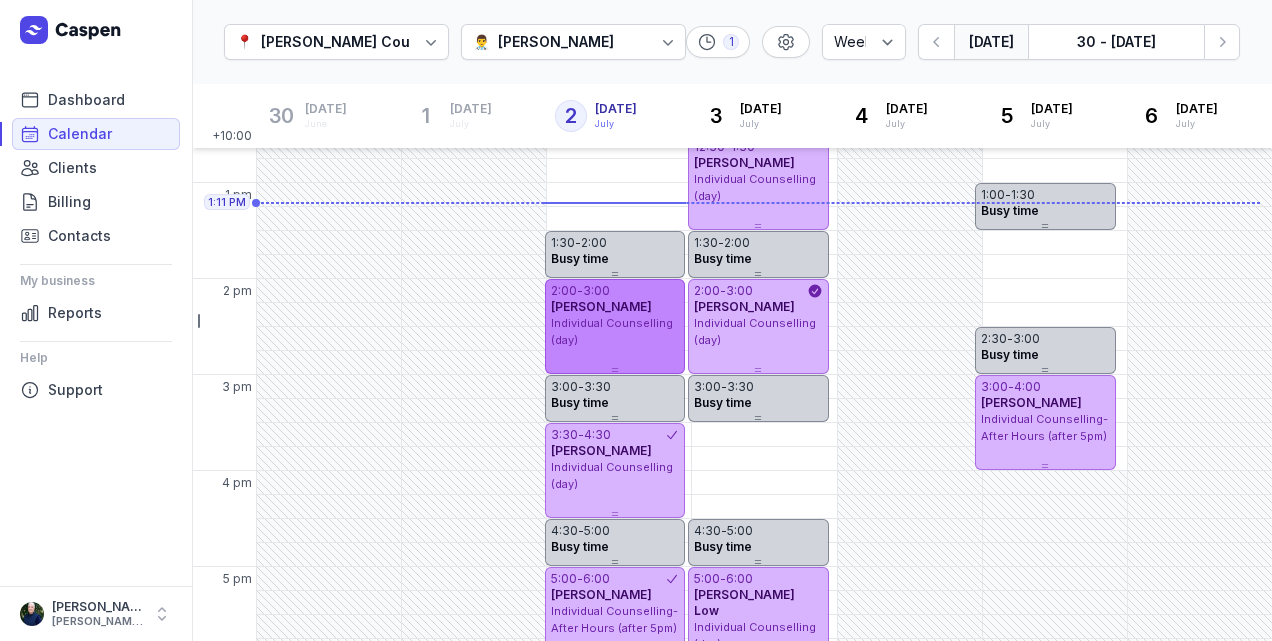 scroll, scrollTop: 458, scrollLeft: 0, axis: vertical 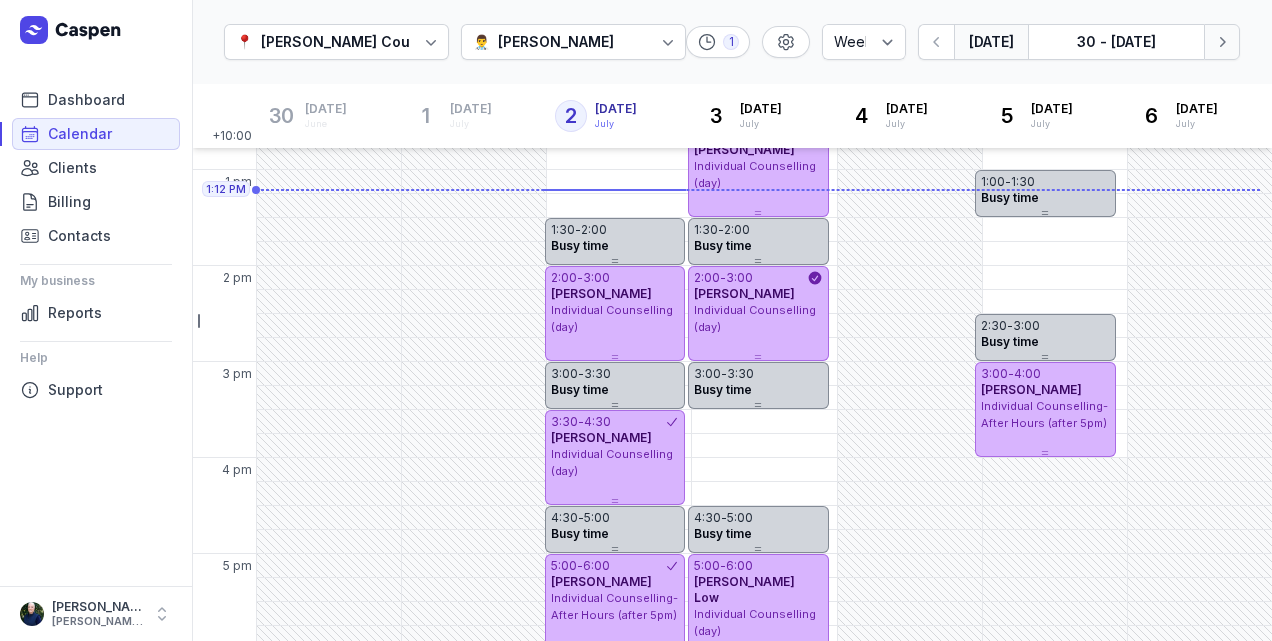 click 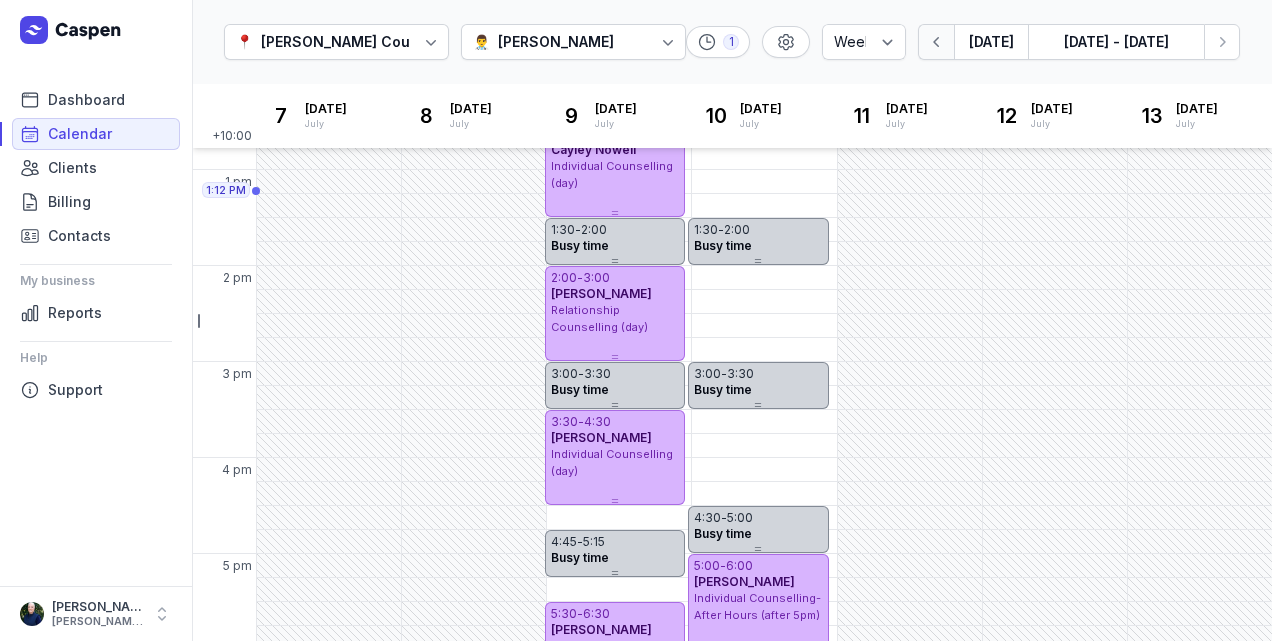click 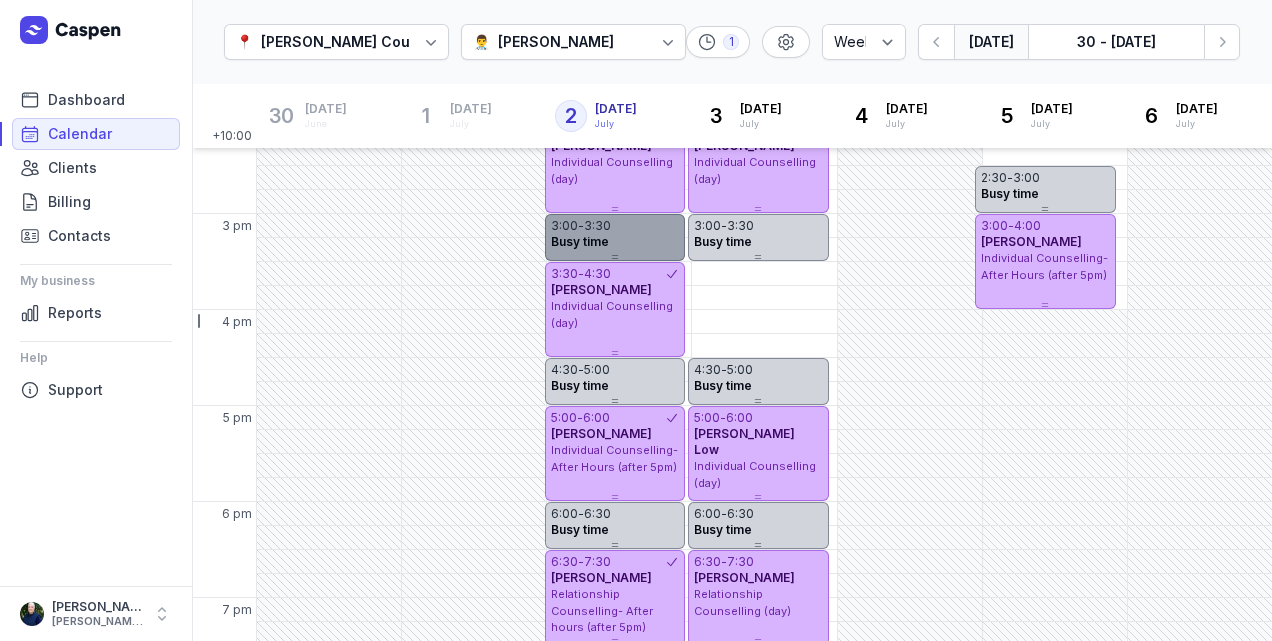 scroll, scrollTop: 658, scrollLeft: 0, axis: vertical 